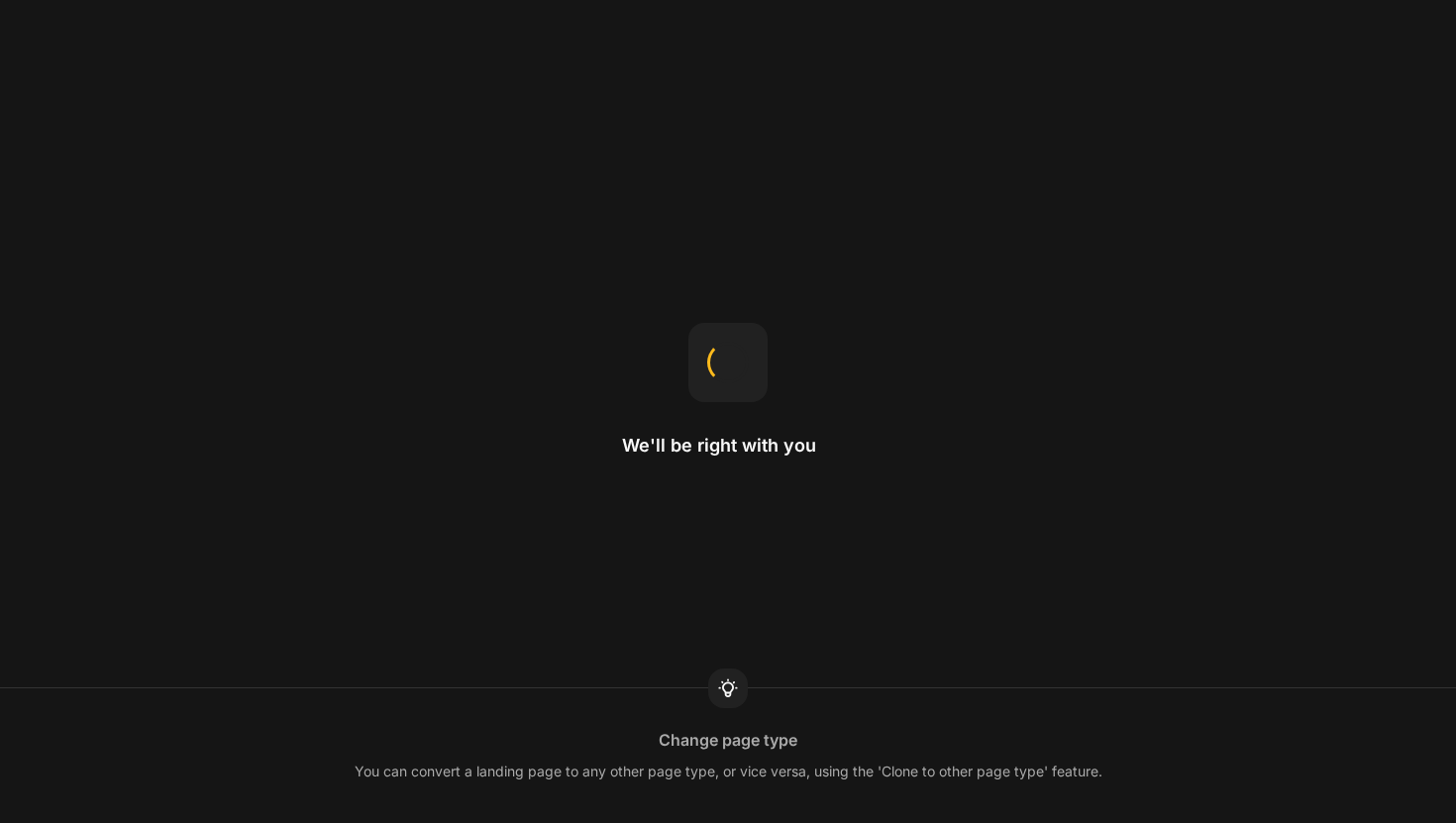 scroll, scrollTop: 0, scrollLeft: 0, axis: both 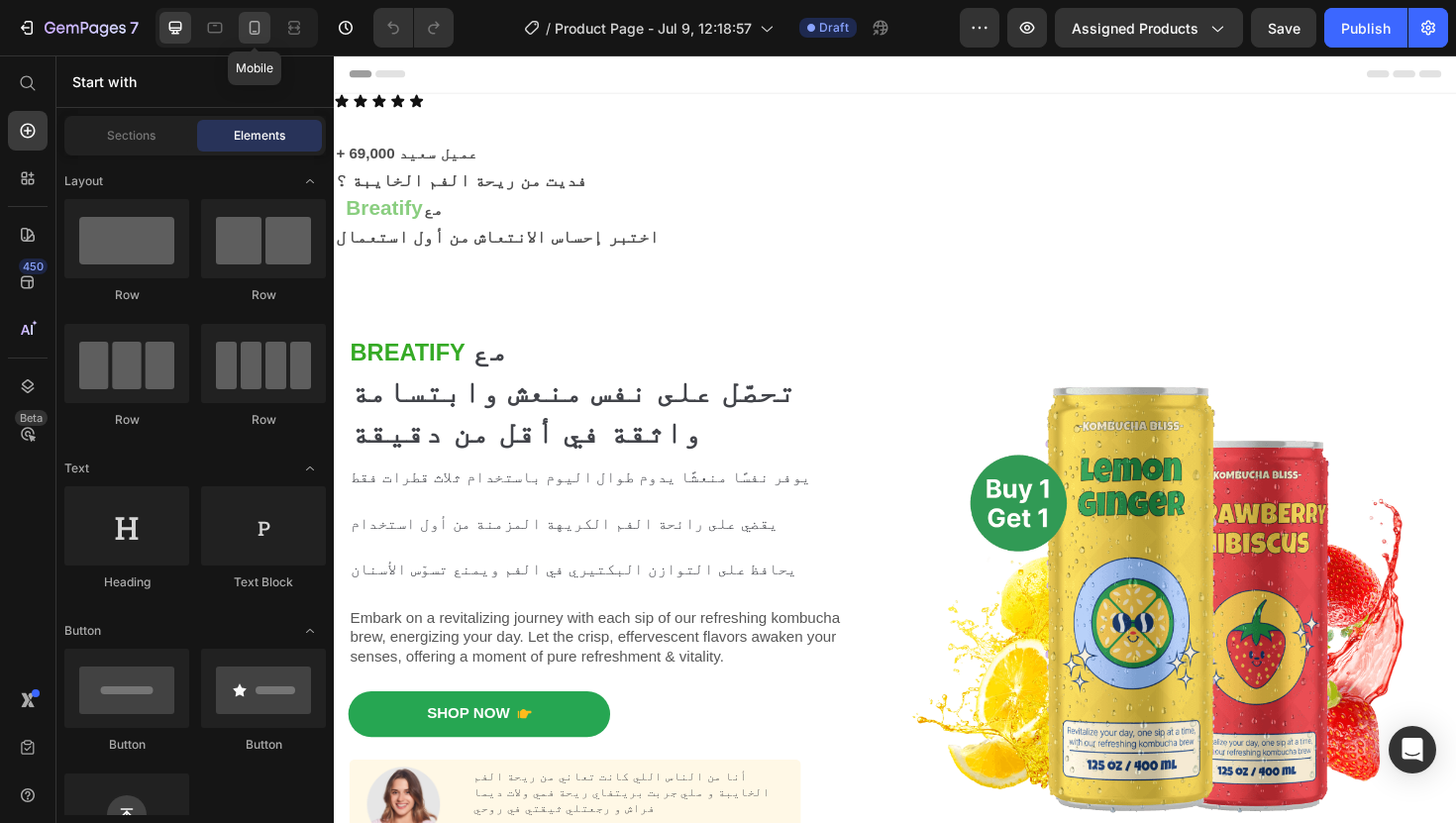 click 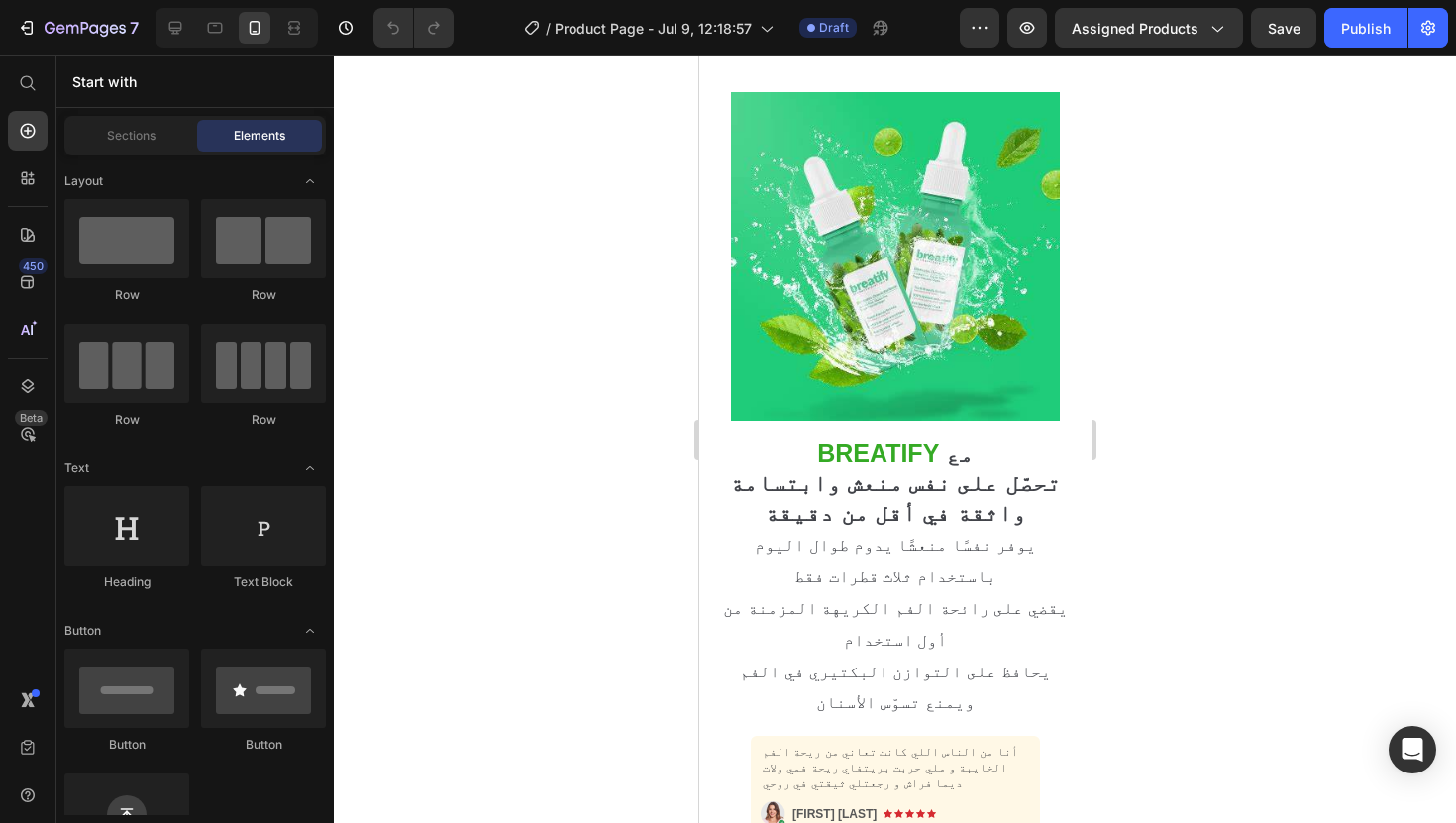 scroll, scrollTop: 0, scrollLeft: 0, axis: both 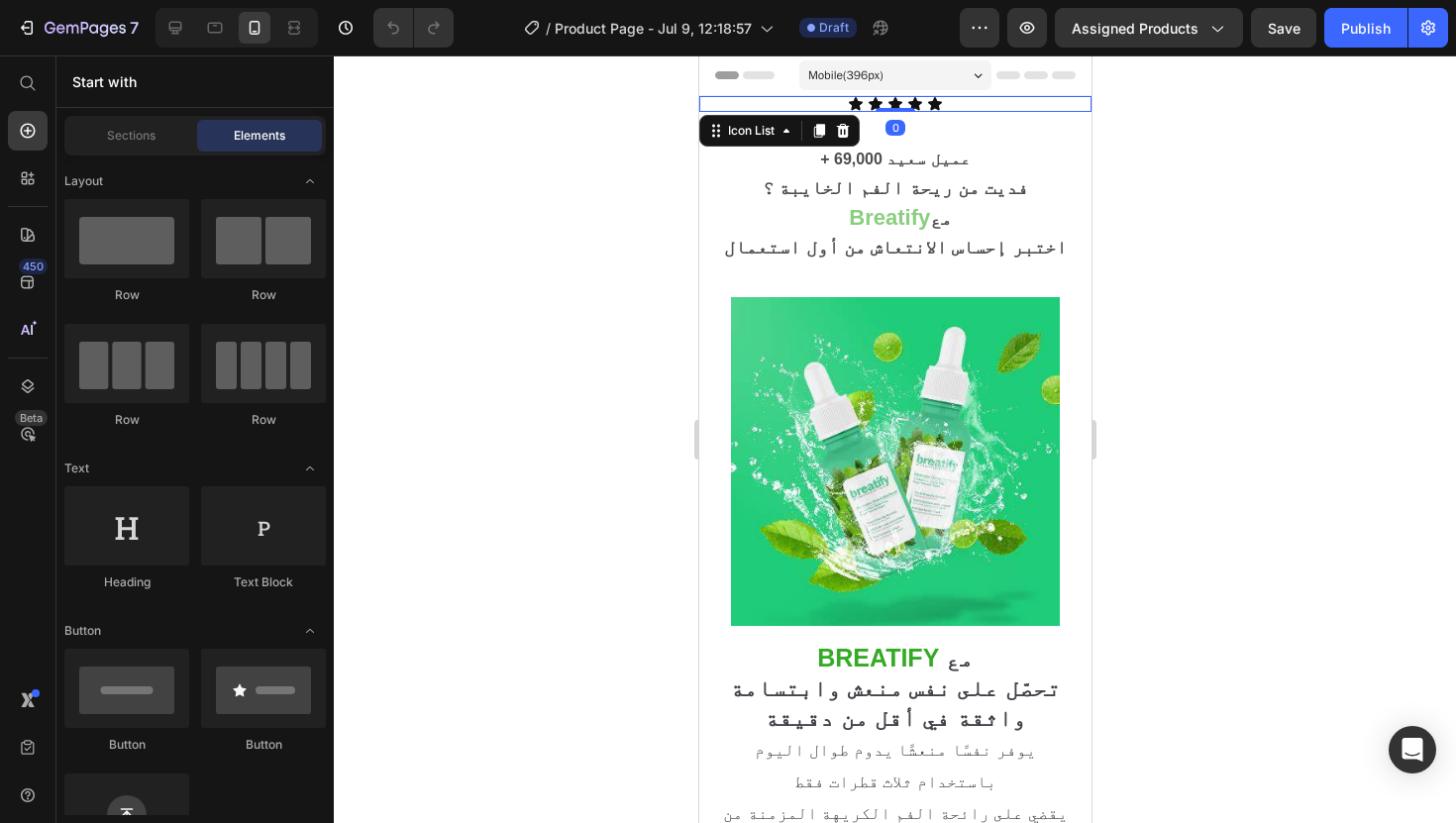 click on "Icon Icon Icon Icon Icon" at bounding box center (894, 104) 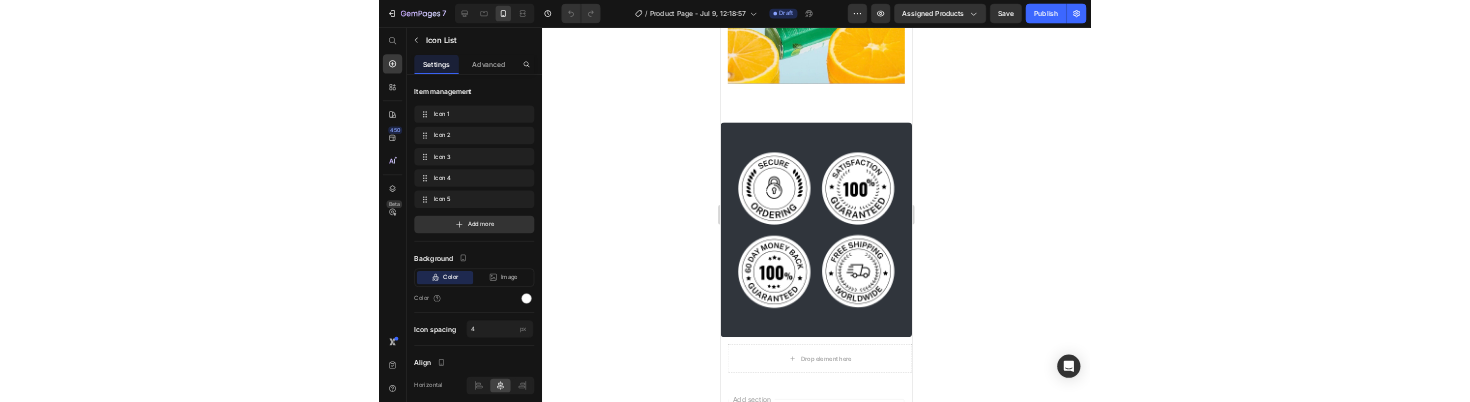 scroll, scrollTop: 3058, scrollLeft: 0, axis: vertical 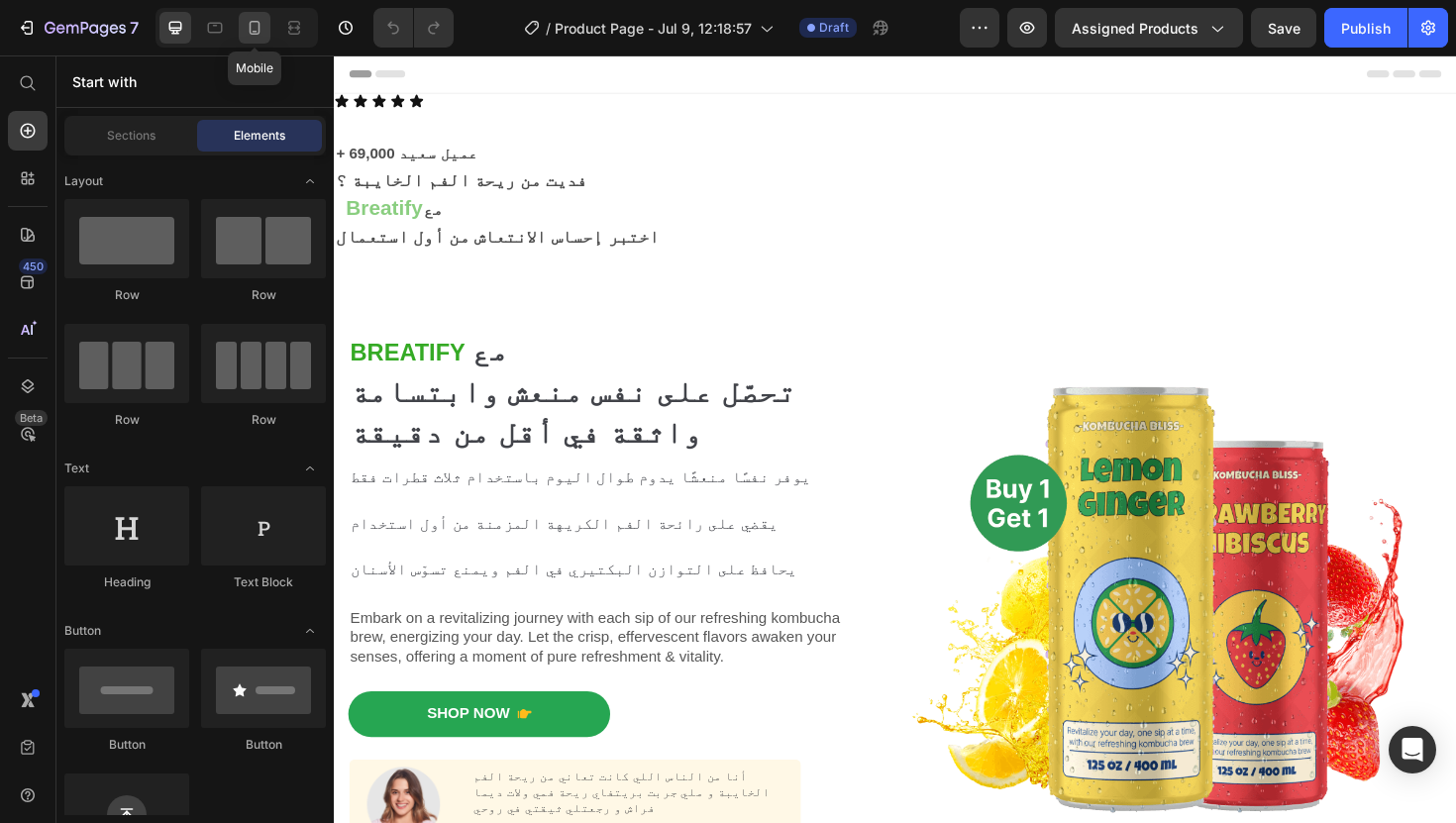 click 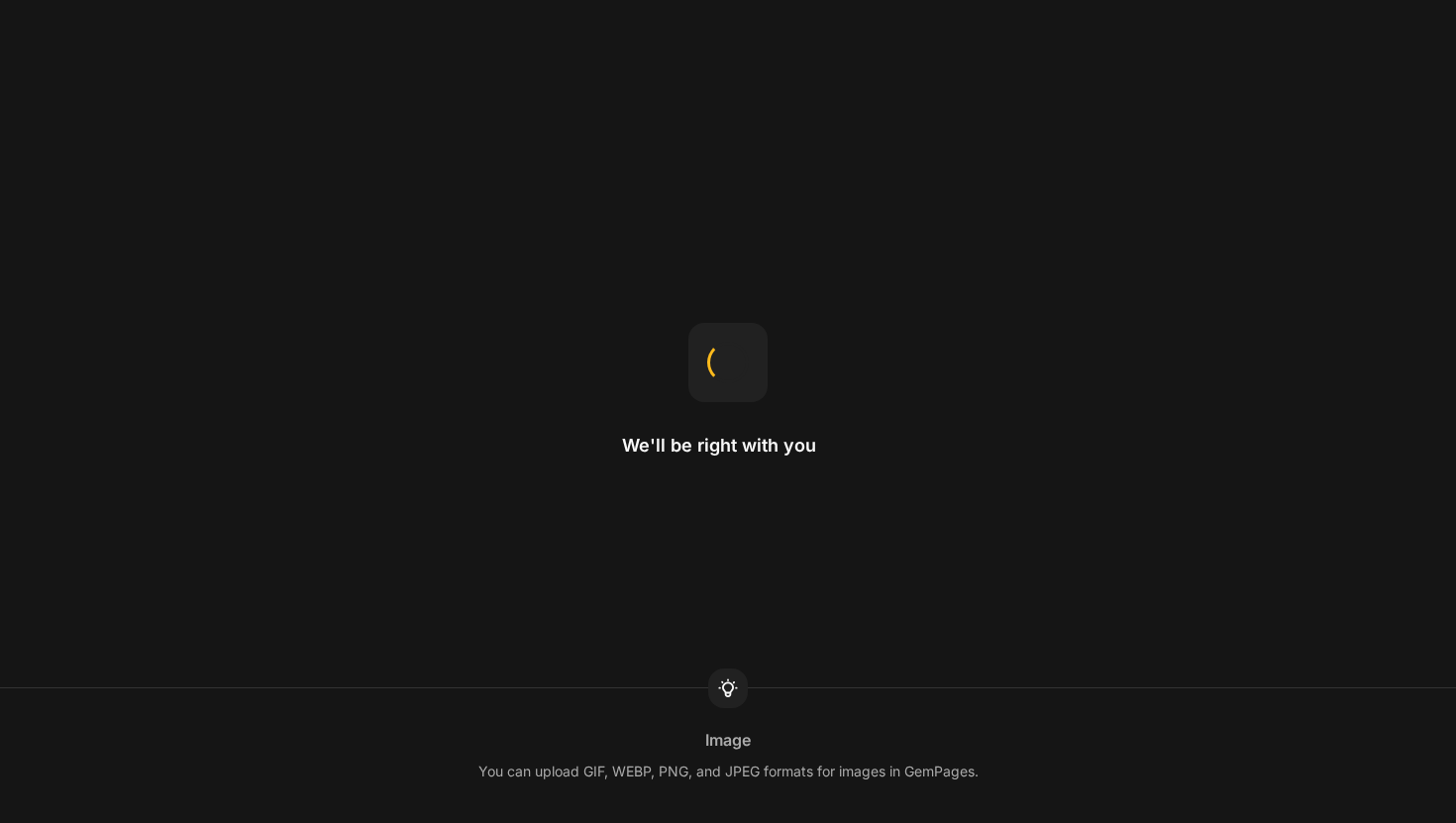 scroll, scrollTop: 0, scrollLeft: 0, axis: both 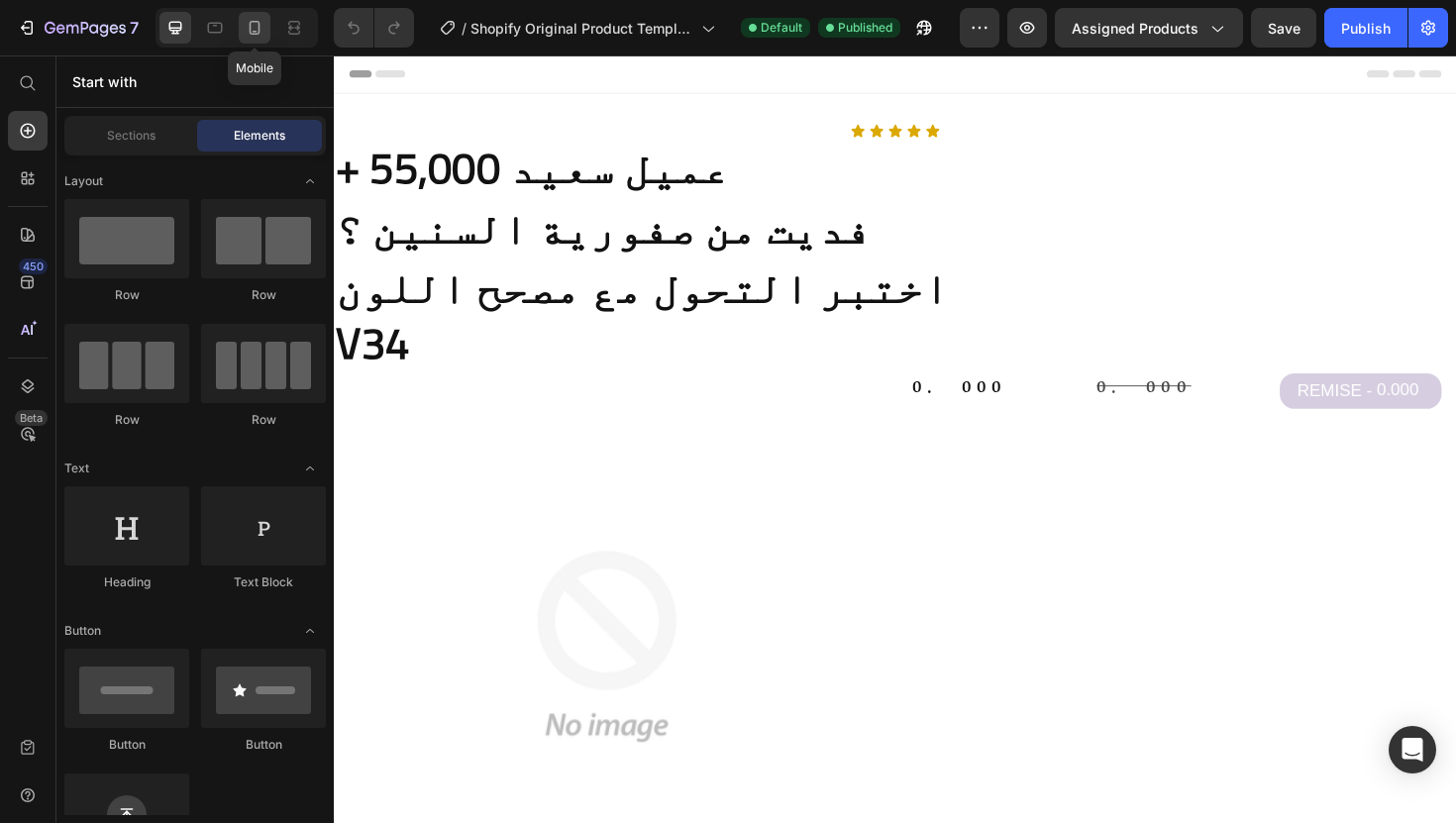 click 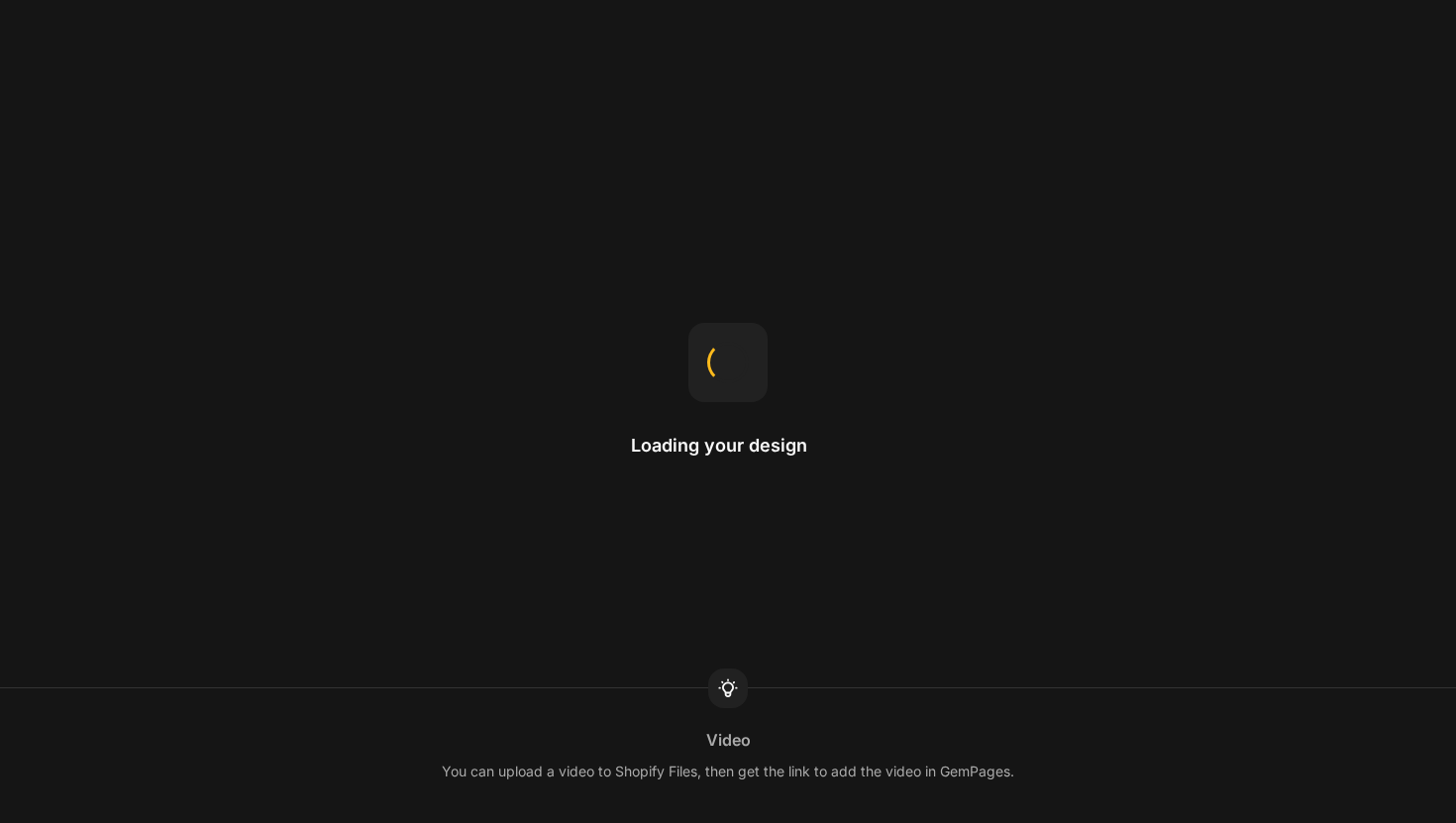 scroll, scrollTop: 0, scrollLeft: 0, axis: both 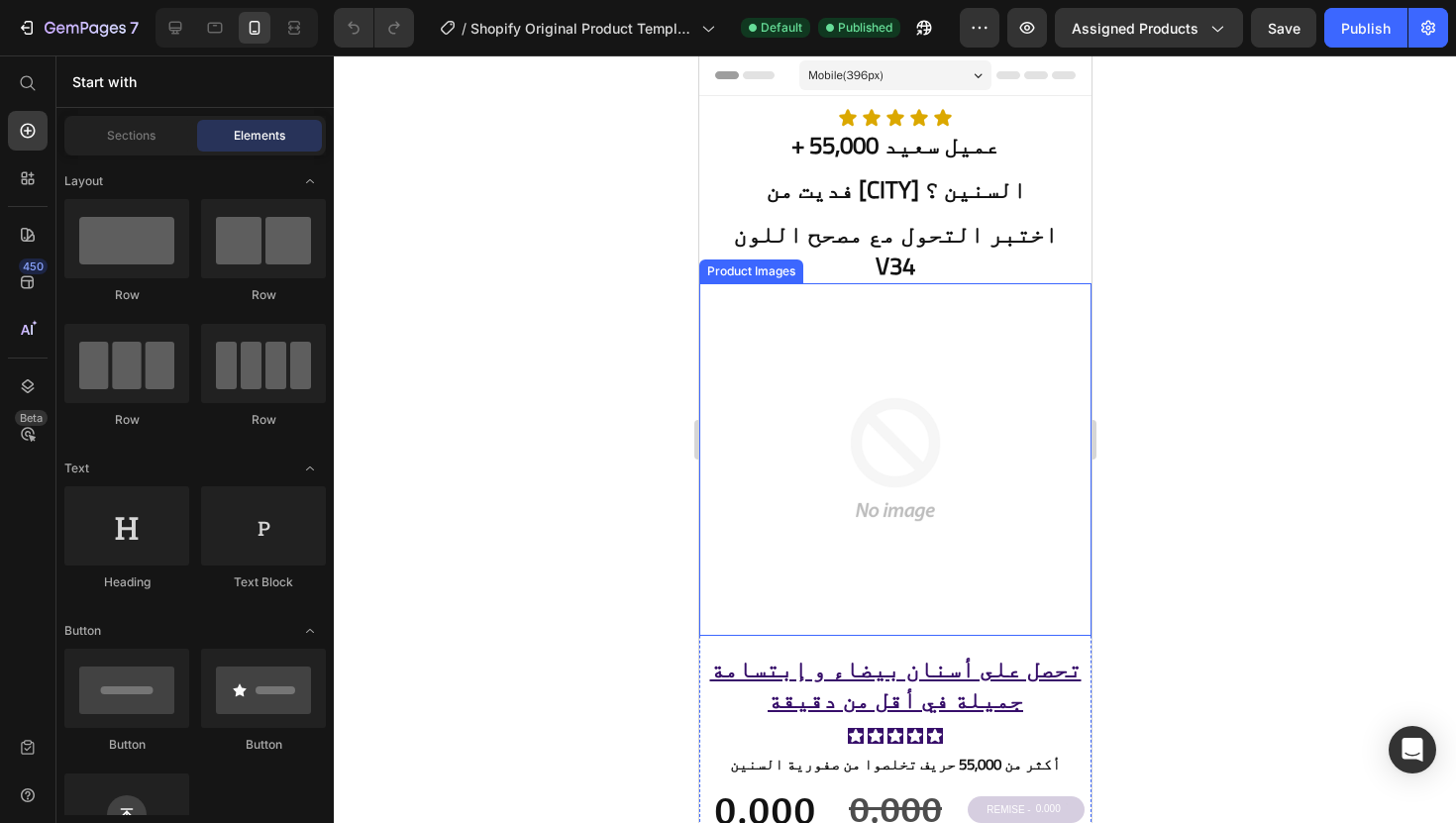 click at bounding box center [894, 460] 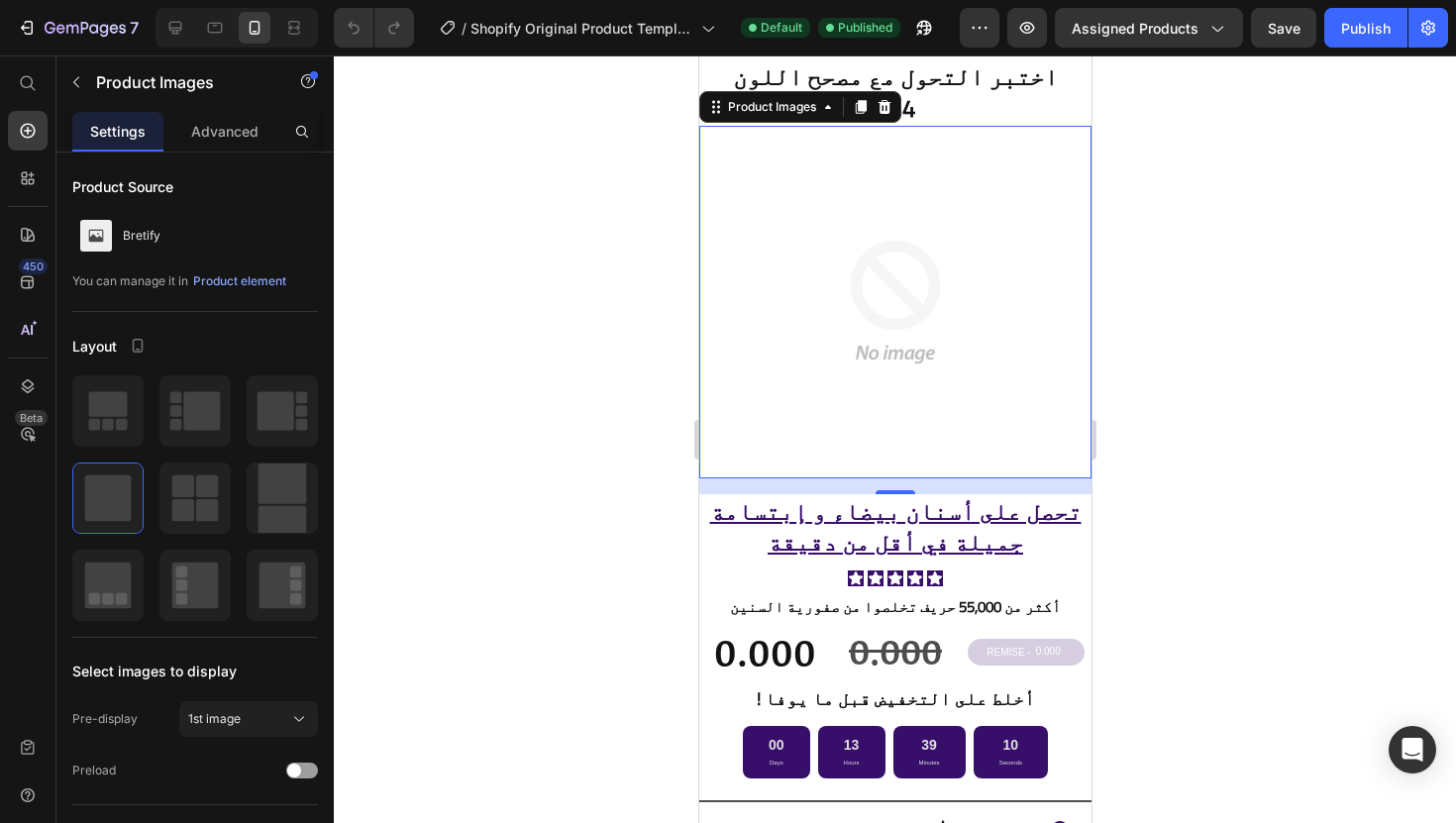 scroll, scrollTop: 169, scrollLeft: 0, axis: vertical 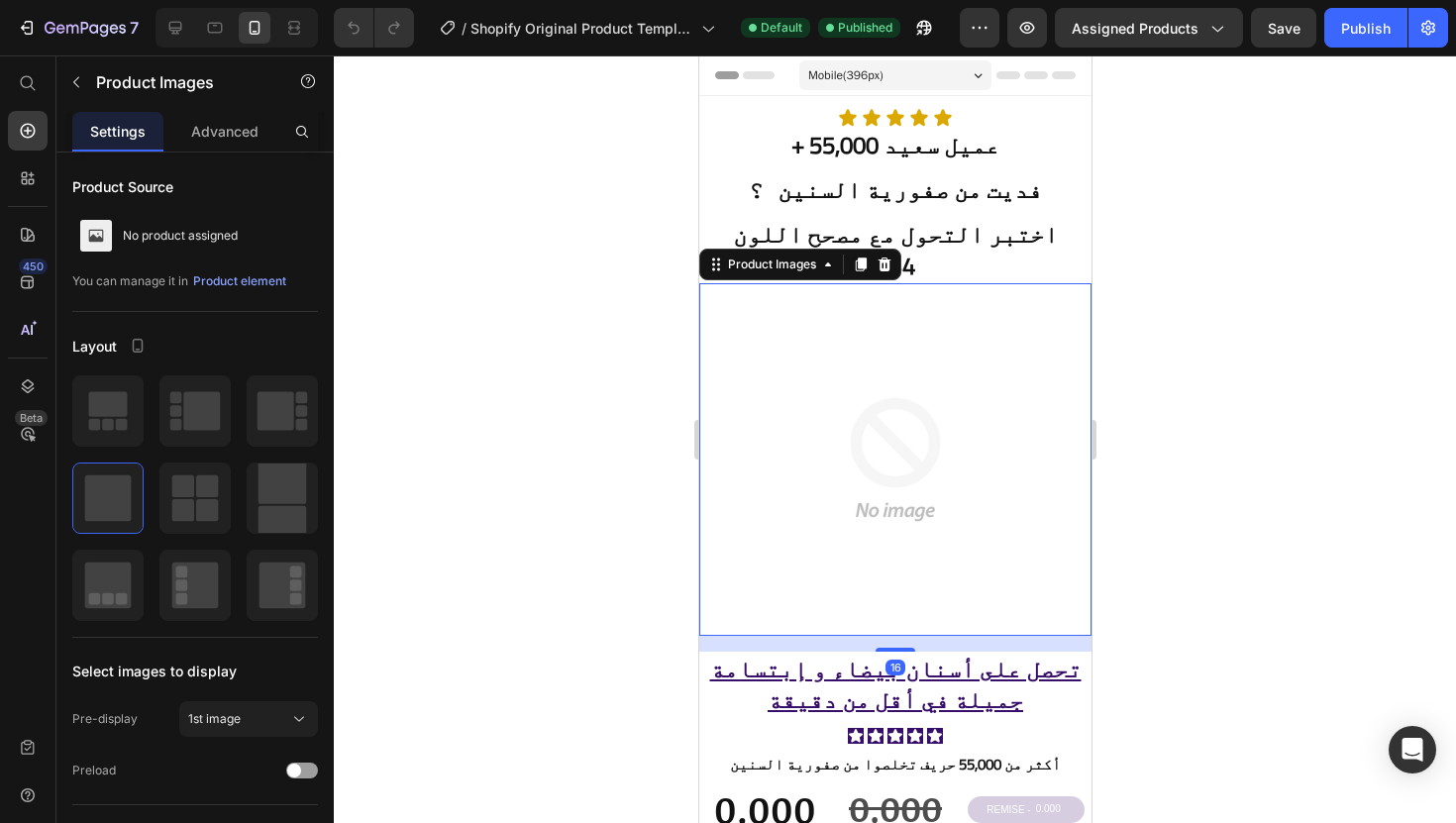 click at bounding box center [894, 460] 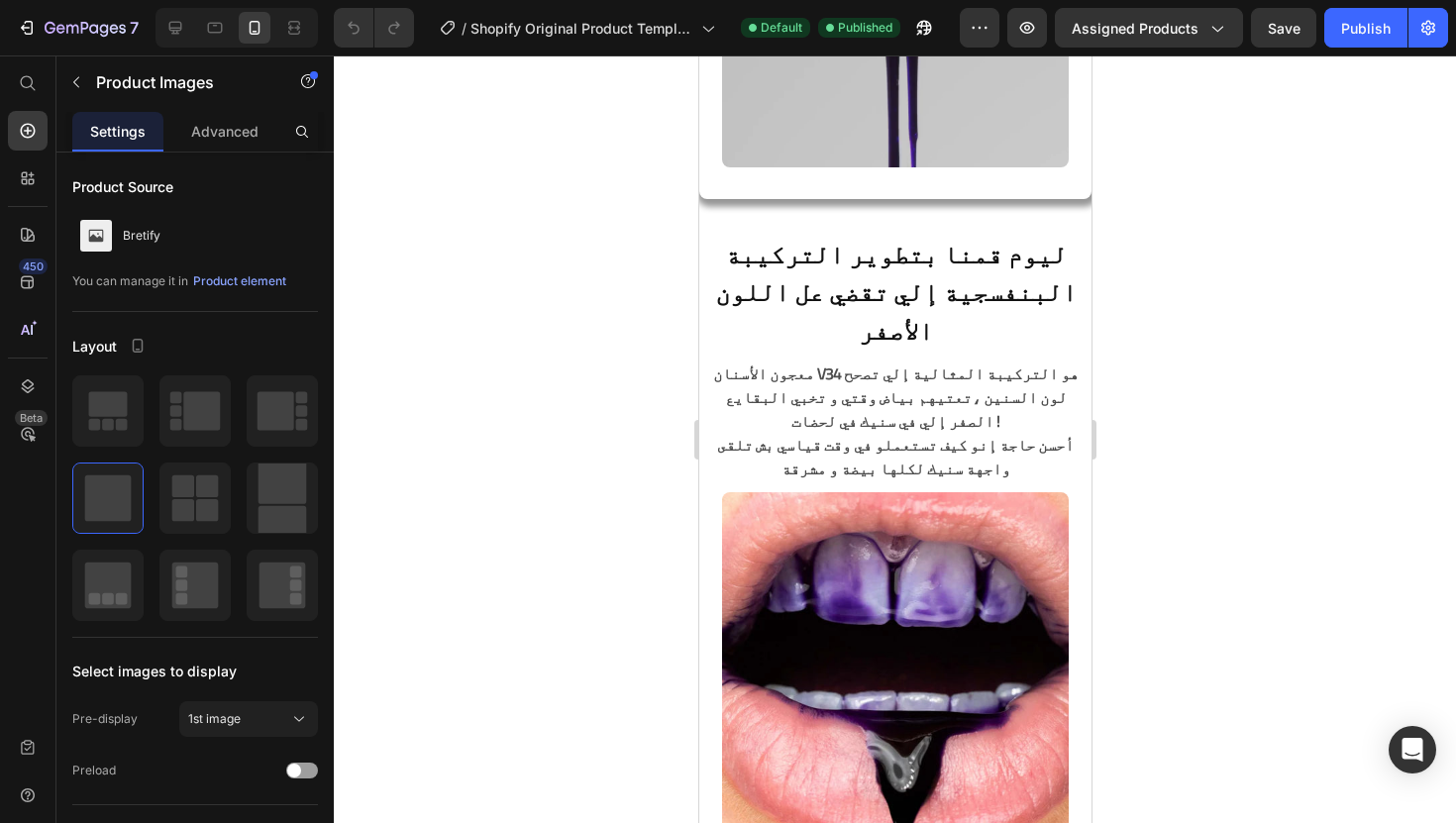 scroll, scrollTop: 2616, scrollLeft: 0, axis: vertical 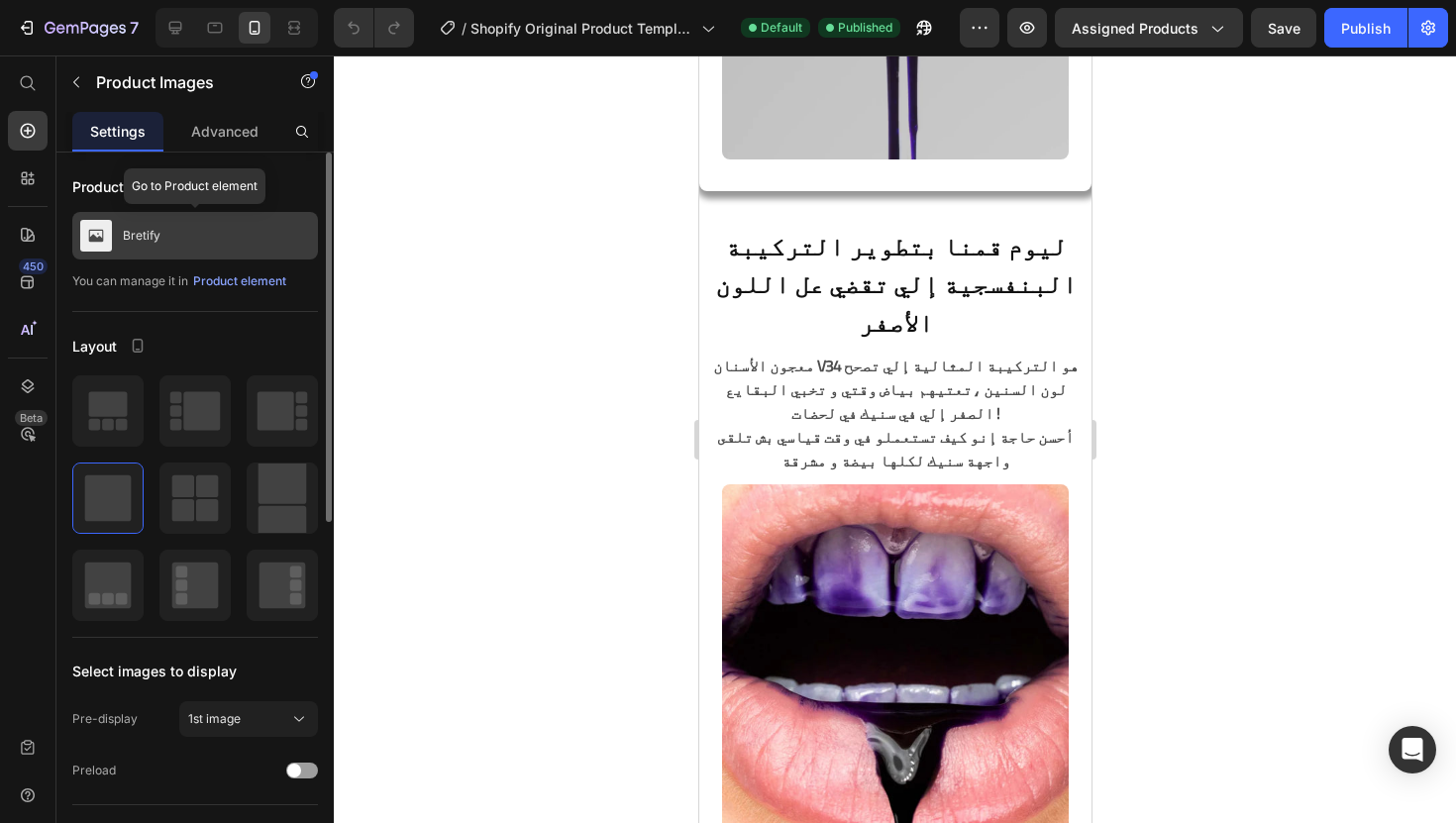click on "Bretify" at bounding box center (195, 236) 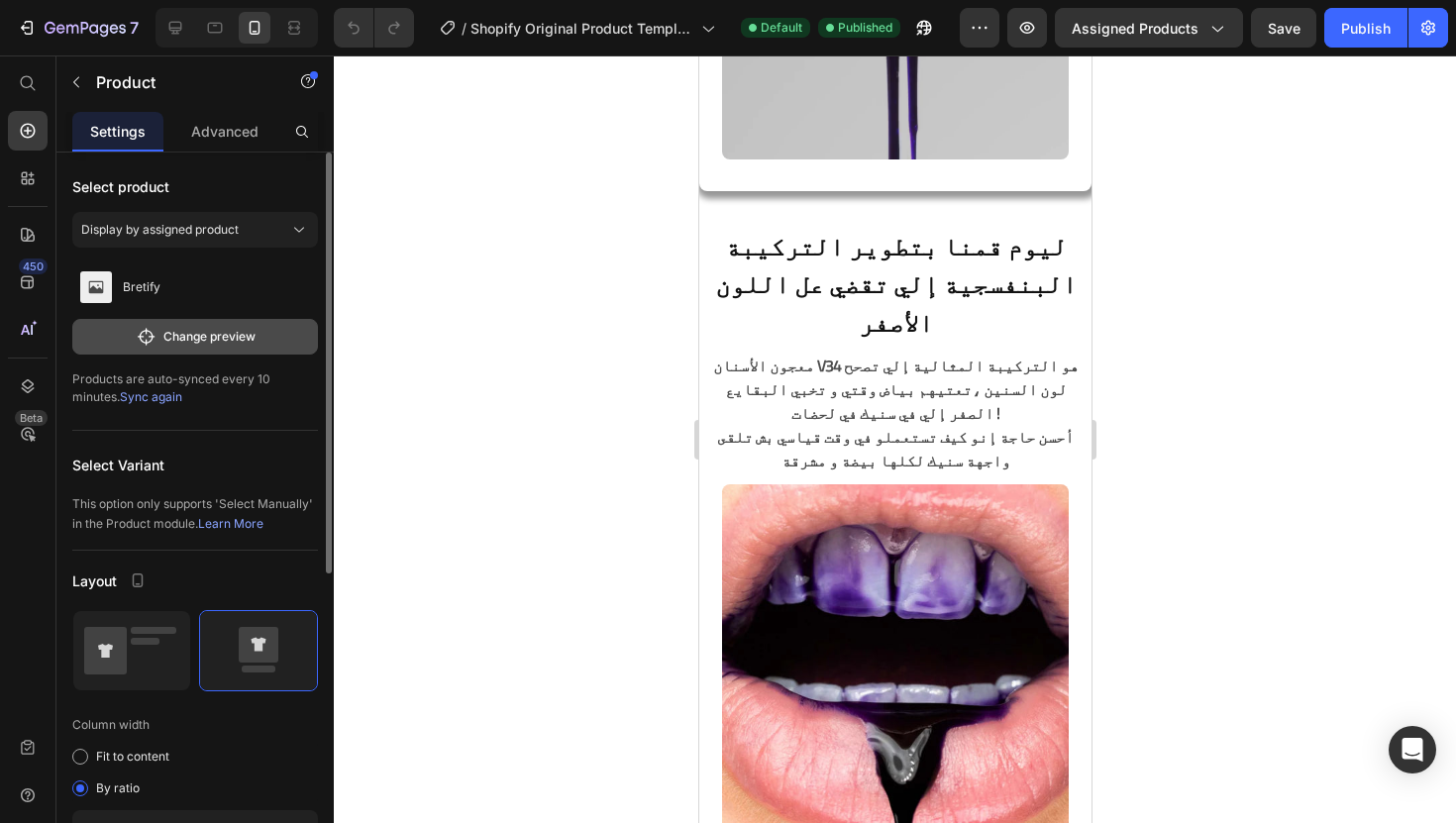 click on "Change preview" at bounding box center (195, 337) 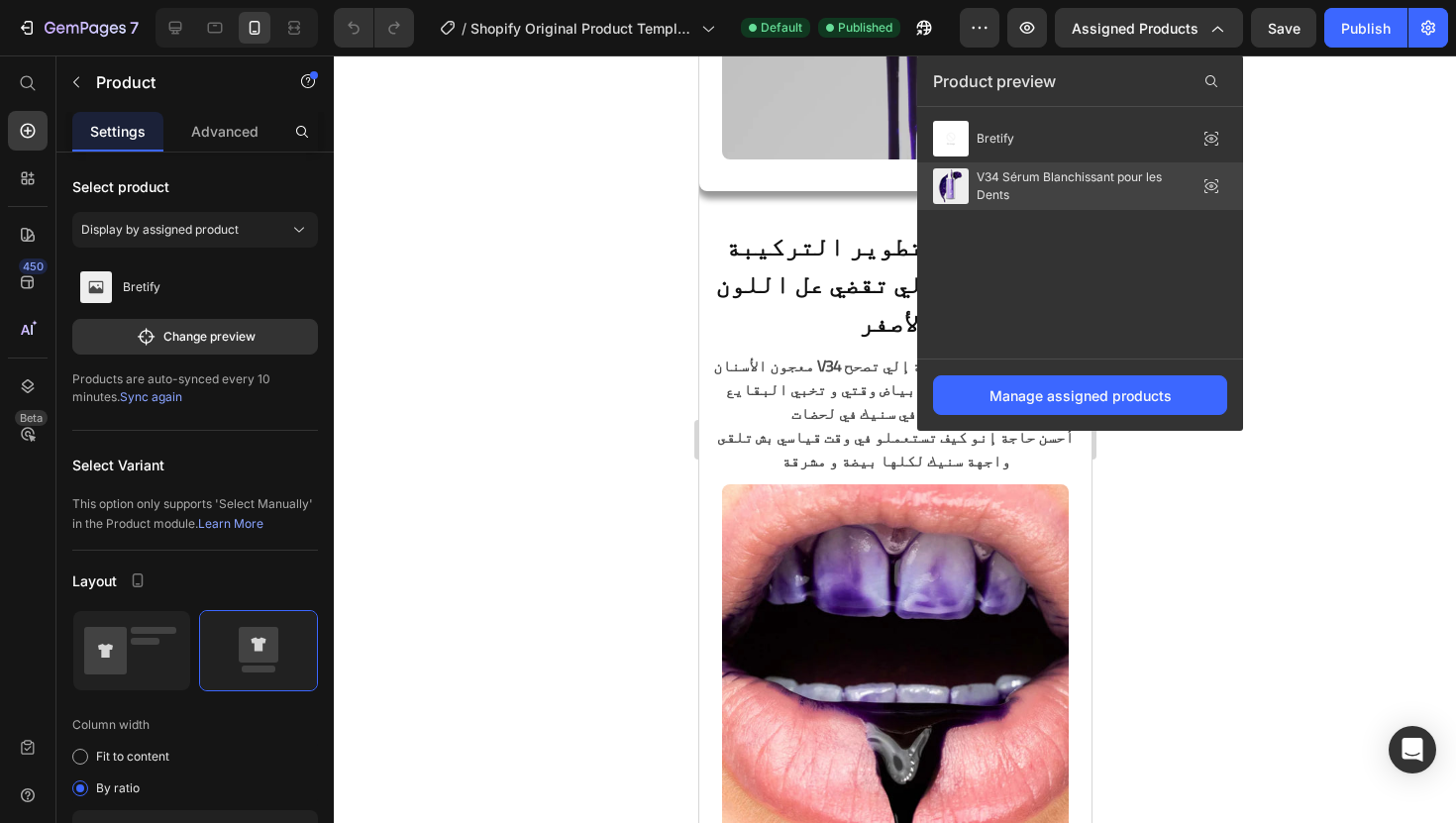click on "V34 Sérum Blanchissant pour les Dents" 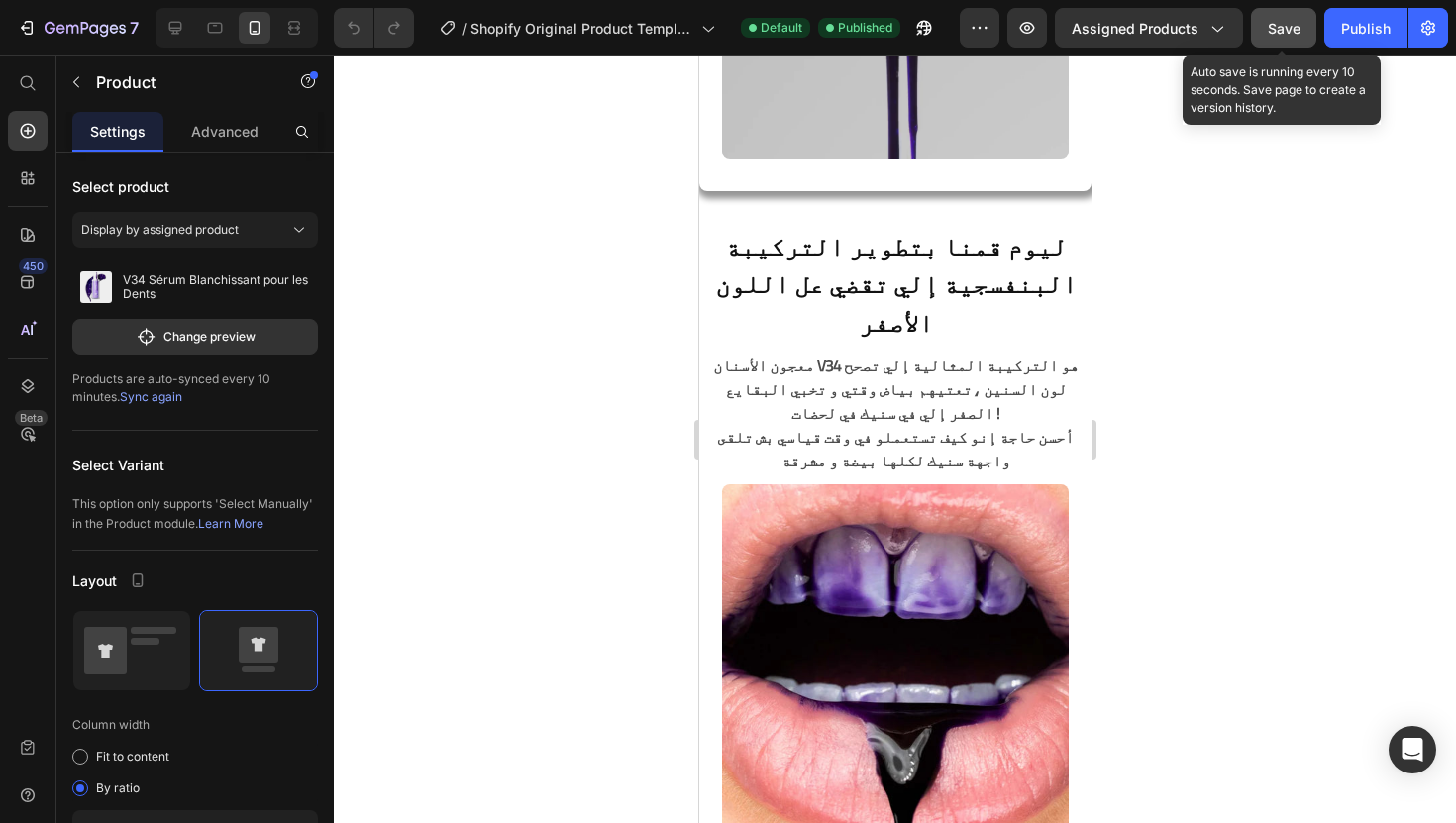 click on "Save" at bounding box center (1284, 28) 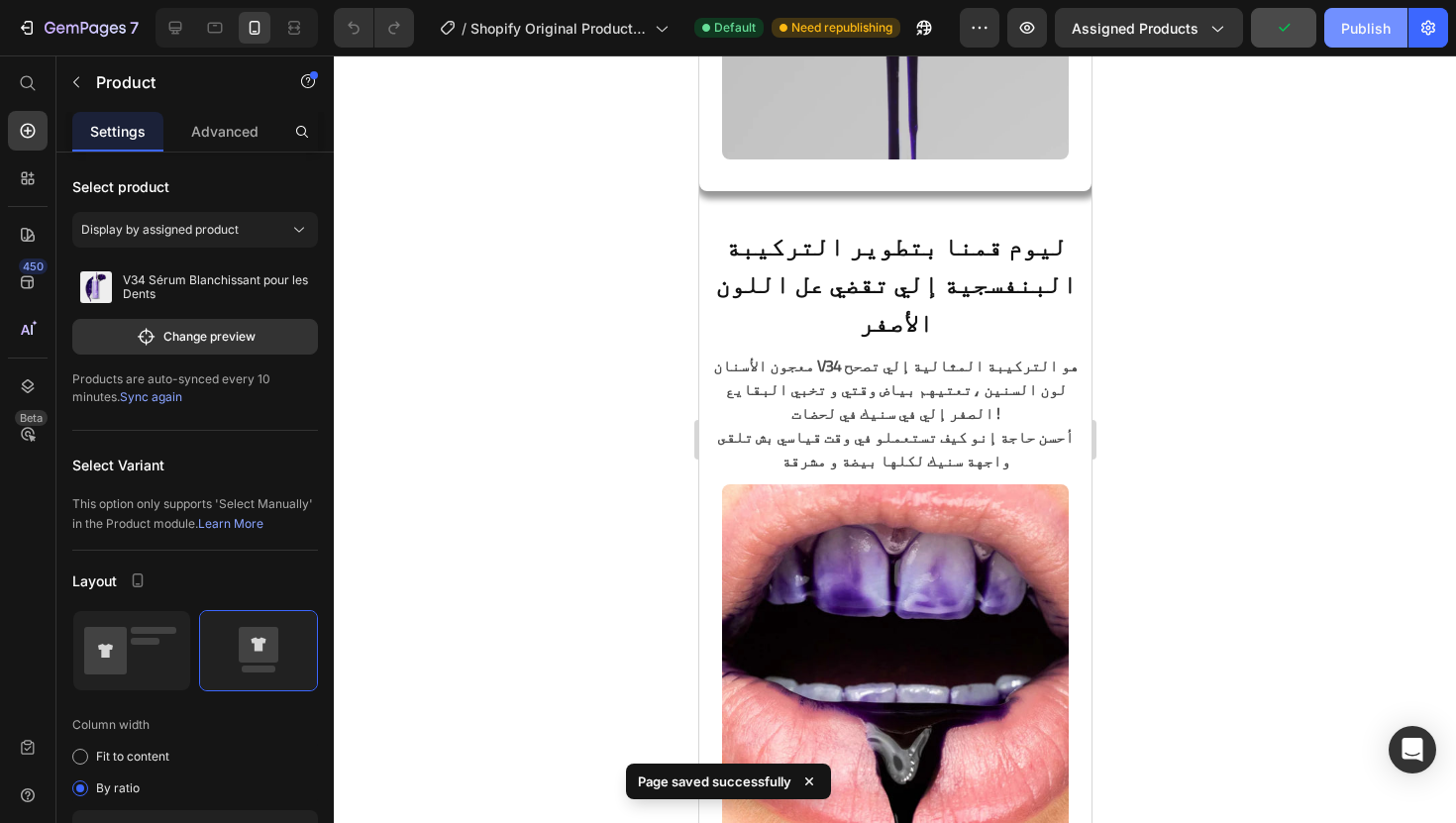 click on "Publish" 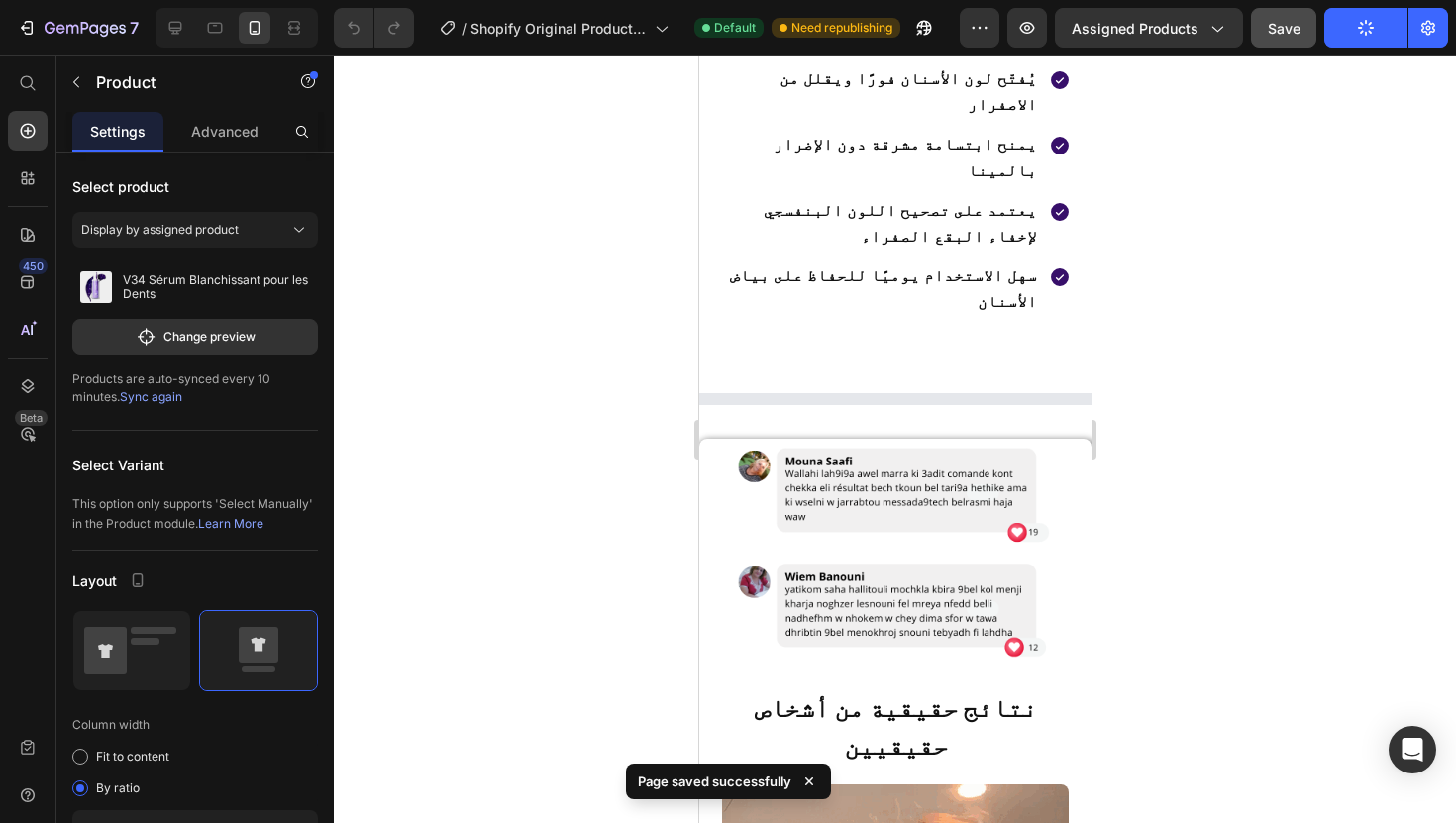 scroll, scrollTop: 0, scrollLeft: 0, axis: both 